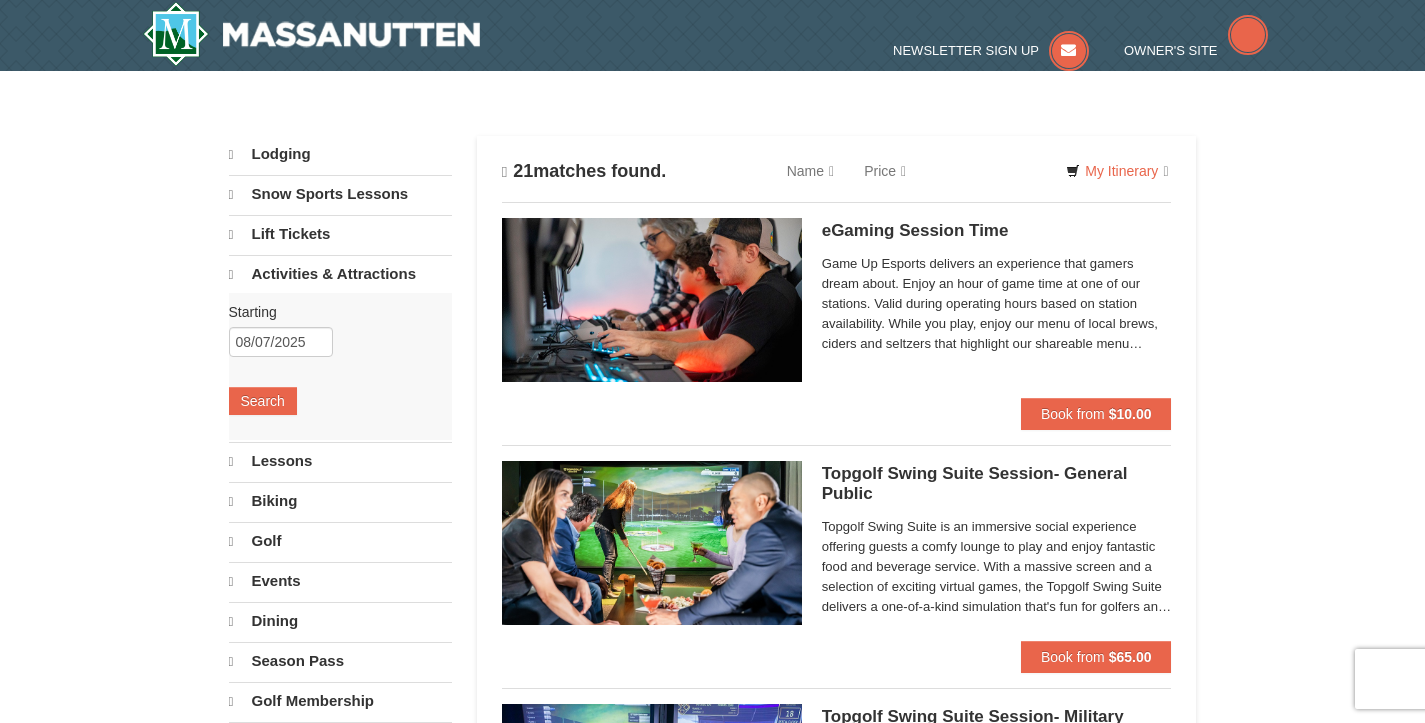 scroll, scrollTop: 0, scrollLeft: 0, axis: both 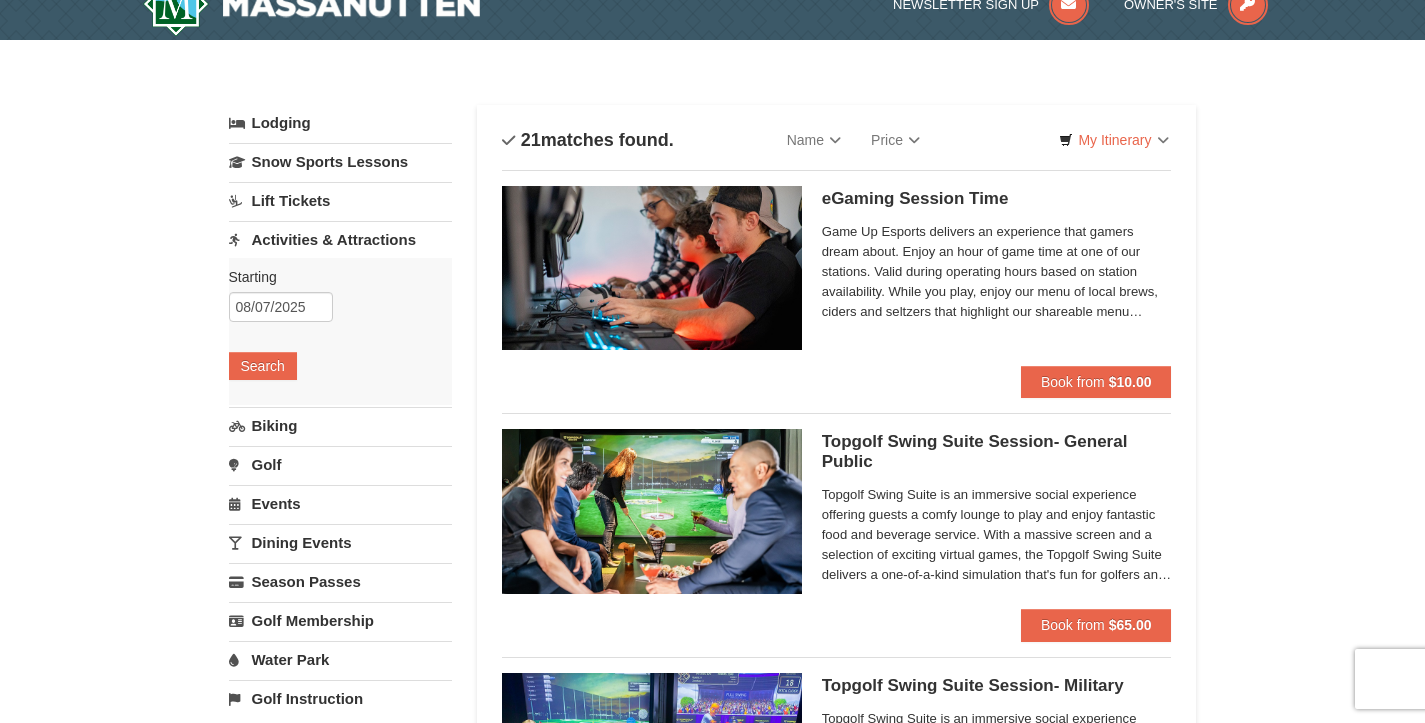 click on "Activities & Attractions" at bounding box center (340, 239) 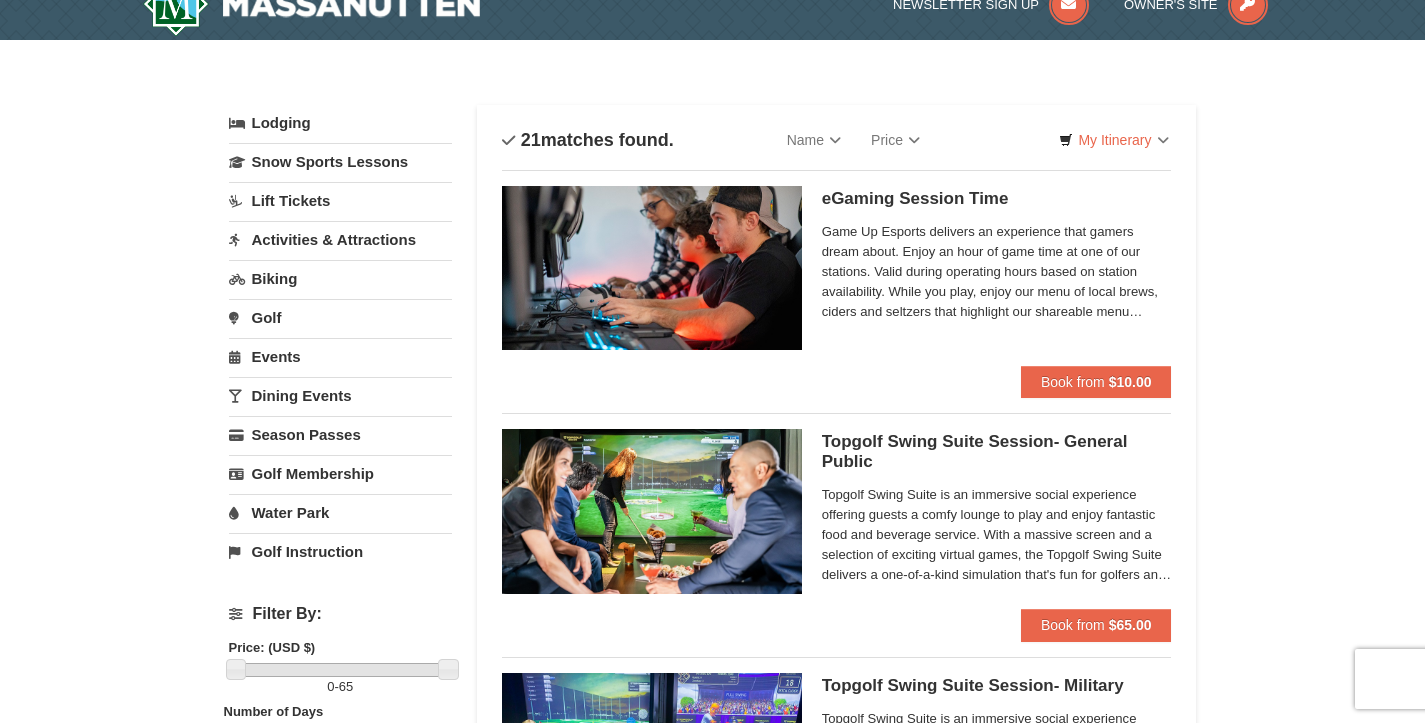 click on "Activities & Attractions" at bounding box center [340, 239] 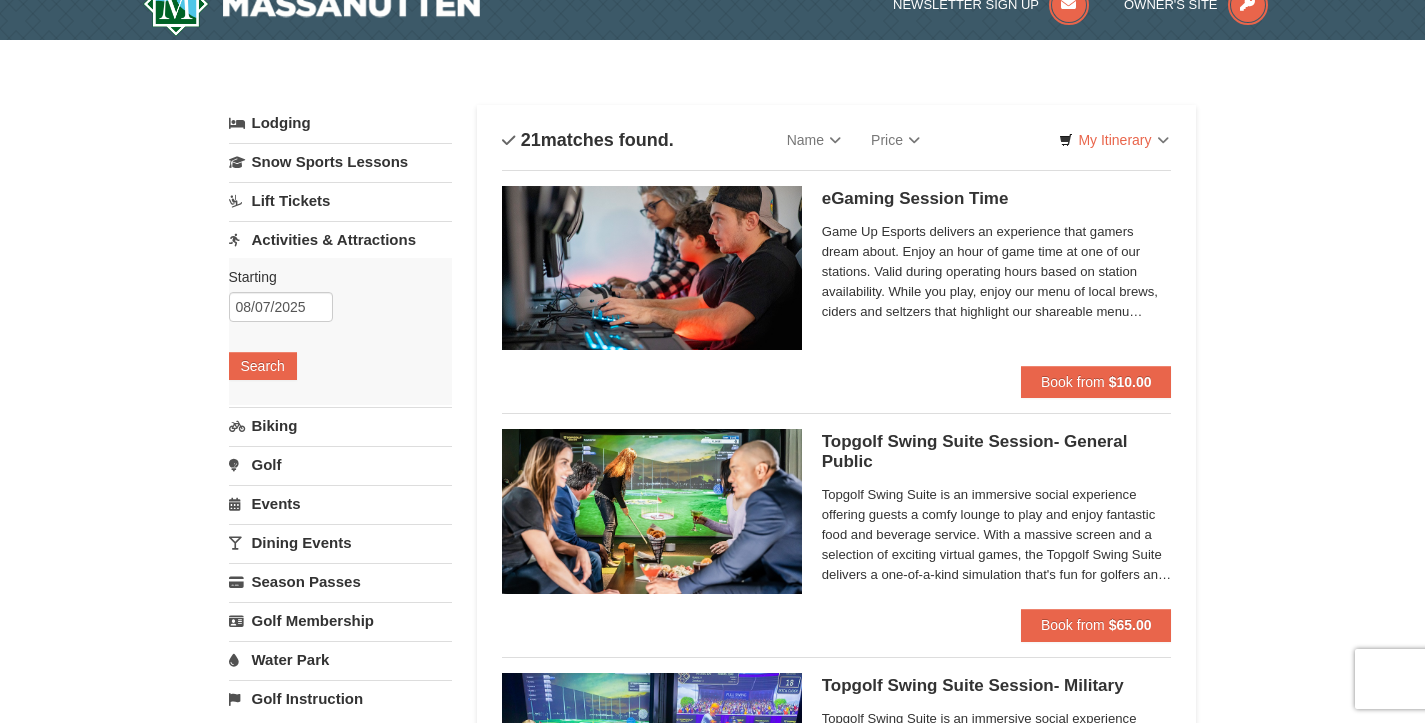 click on "Activities & Attractions" at bounding box center (340, 239) 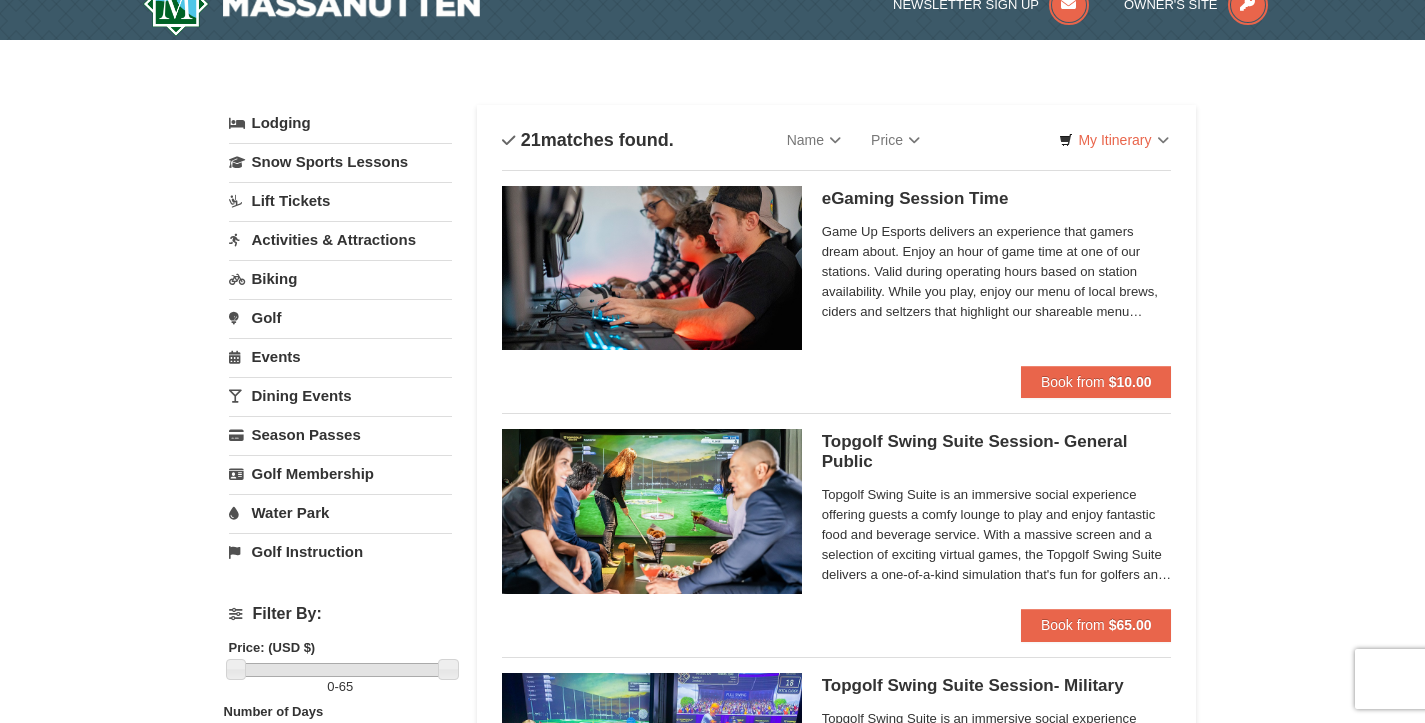 click on "Events" at bounding box center [340, 356] 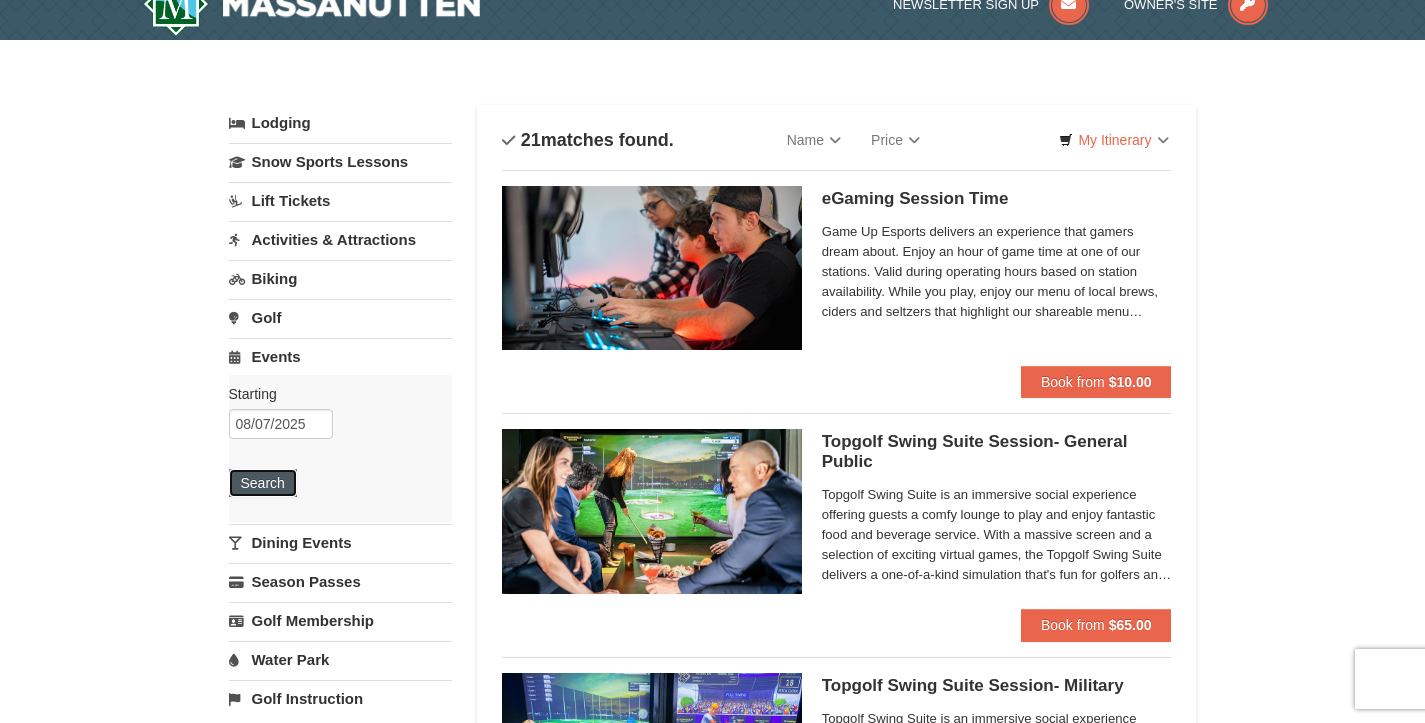 click on "Search" at bounding box center [263, 483] 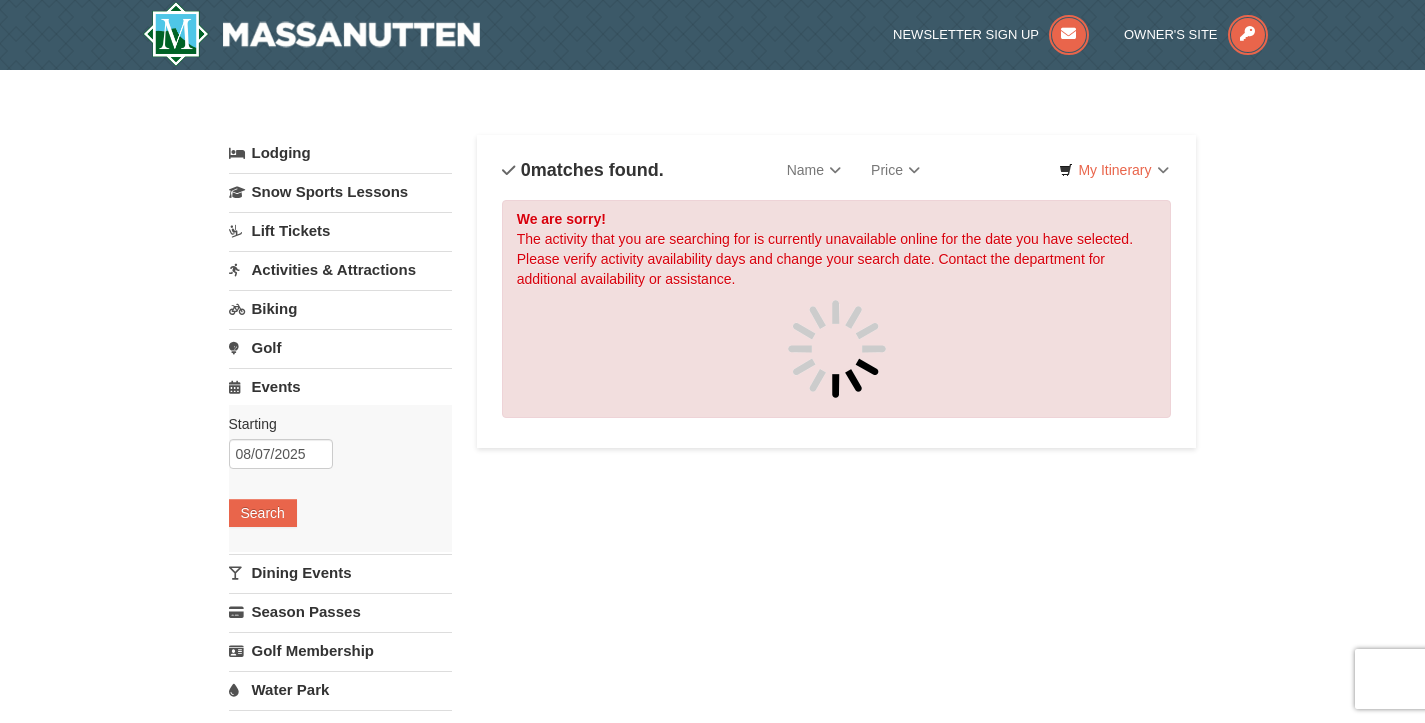 scroll, scrollTop: 0, scrollLeft: 0, axis: both 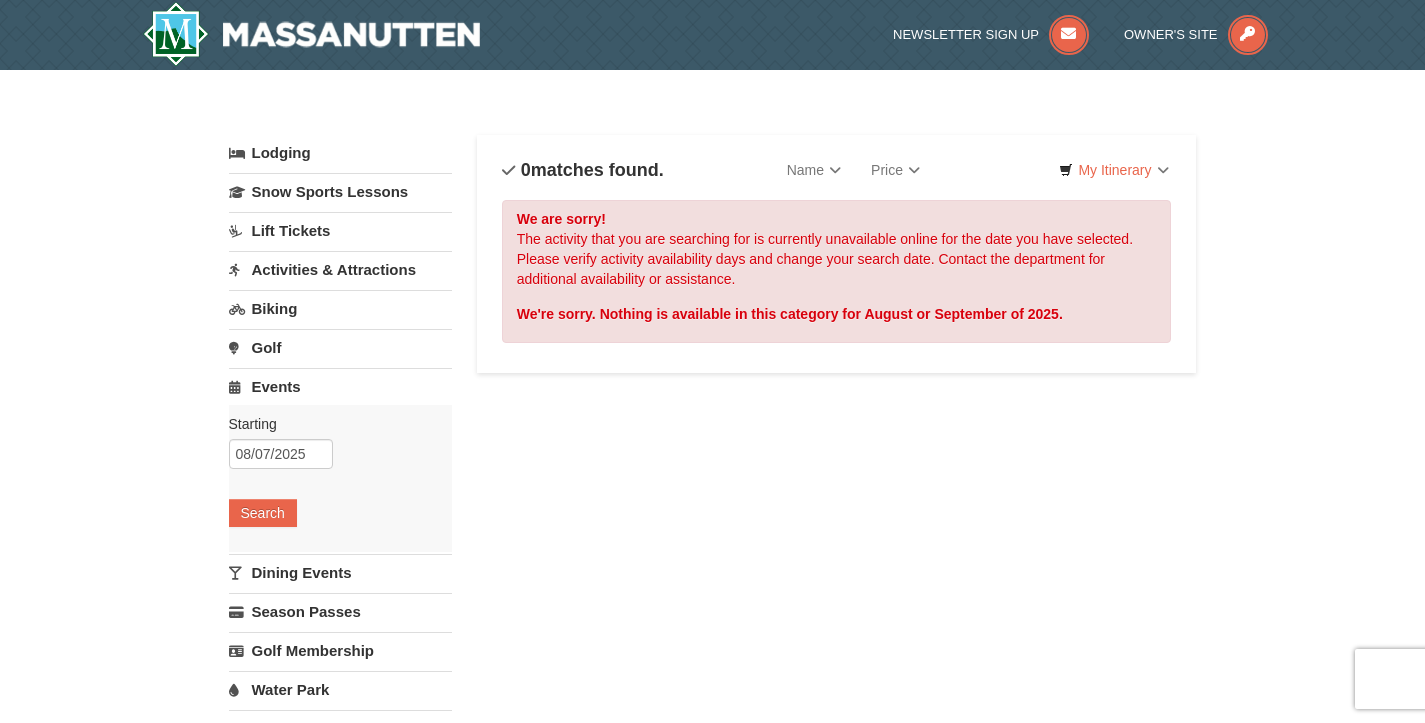 click on "Biking" at bounding box center [340, 308] 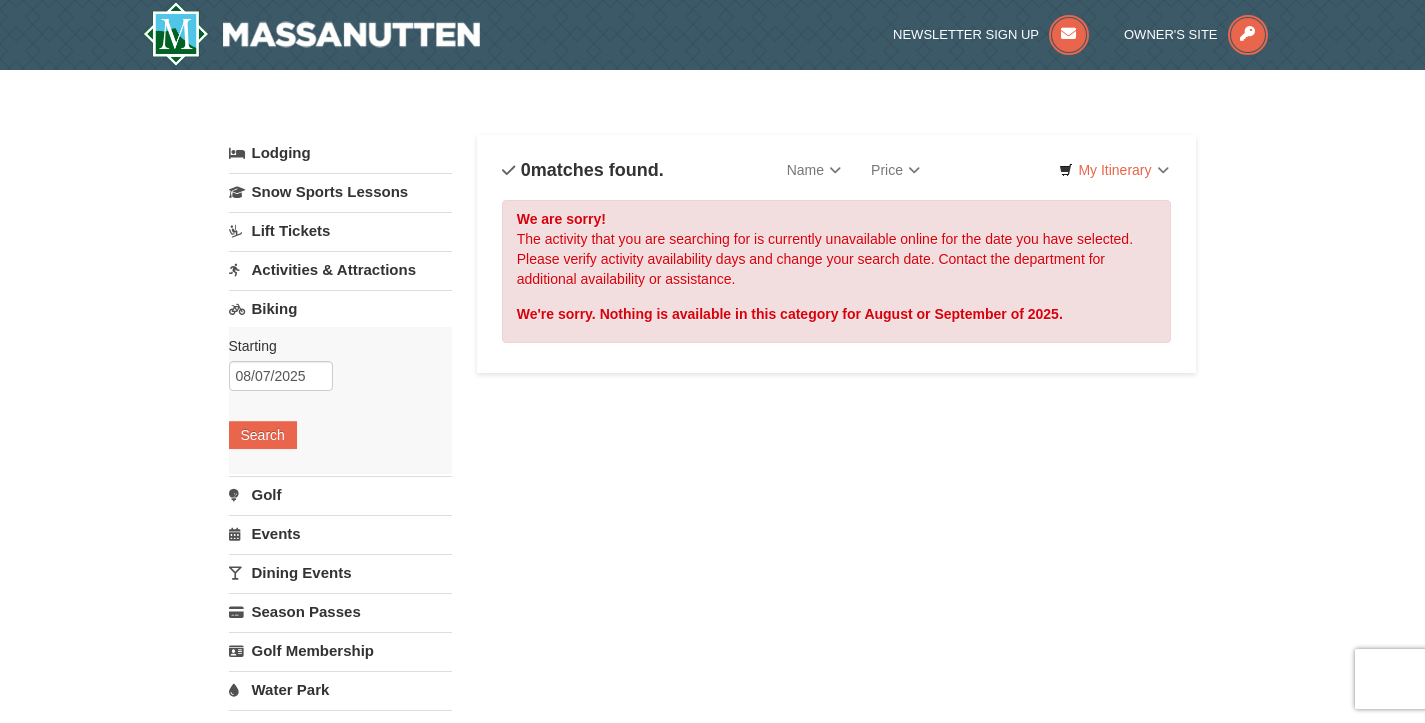 click on "Activities & Attractions" at bounding box center [340, 269] 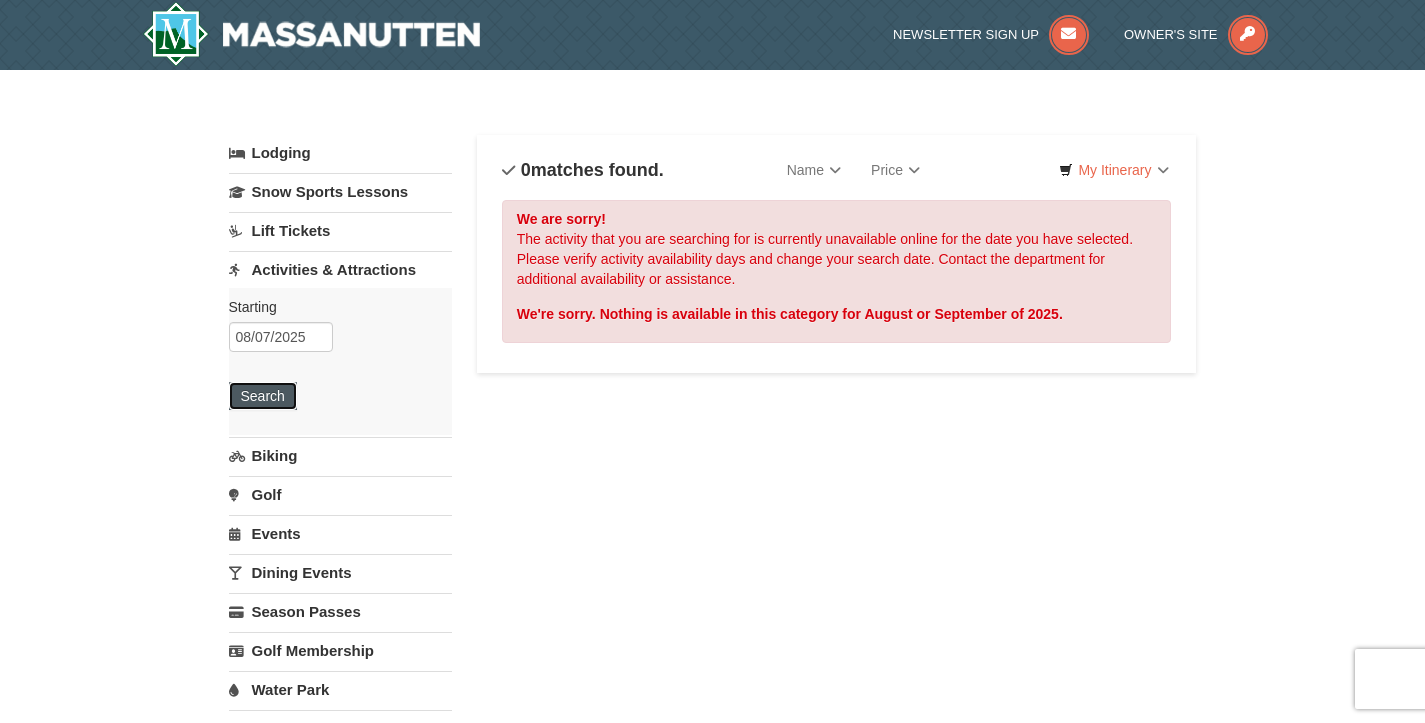 click on "Search" at bounding box center [263, 396] 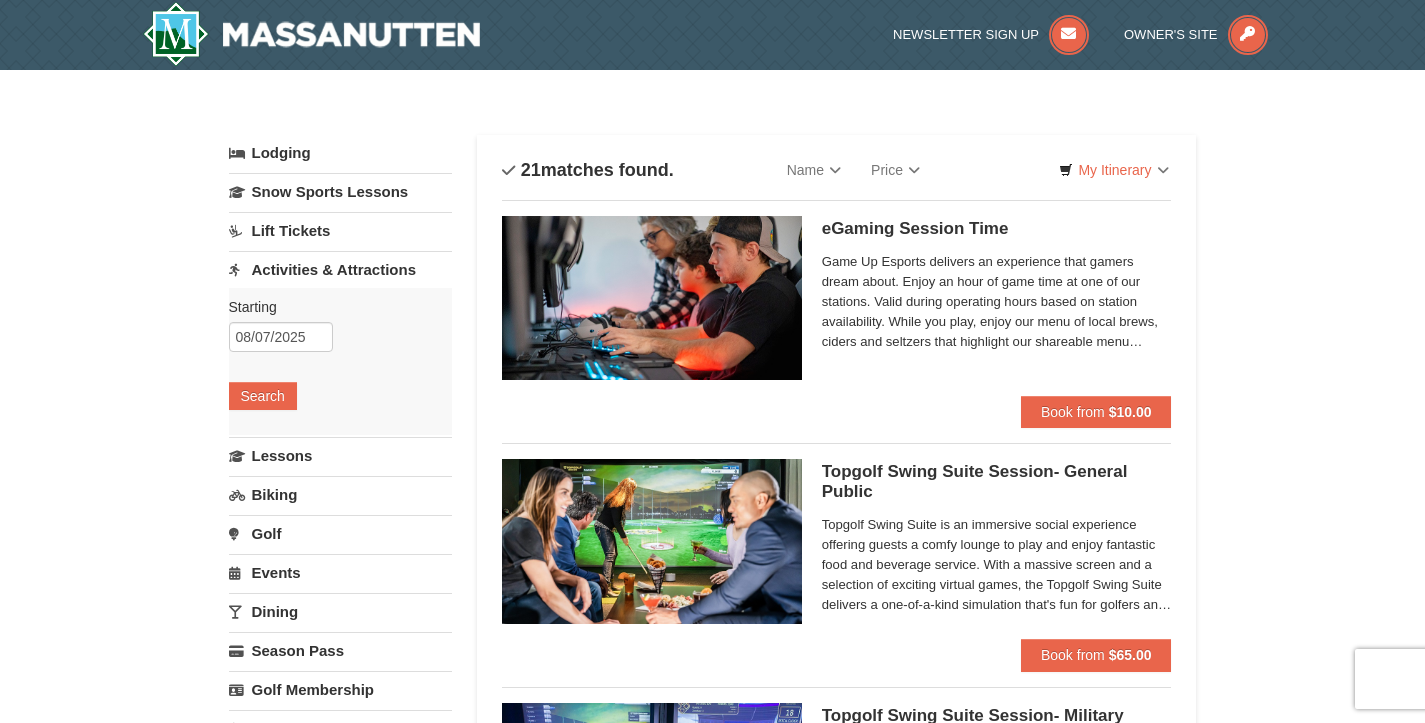 scroll, scrollTop: 0, scrollLeft: 0, axis: both 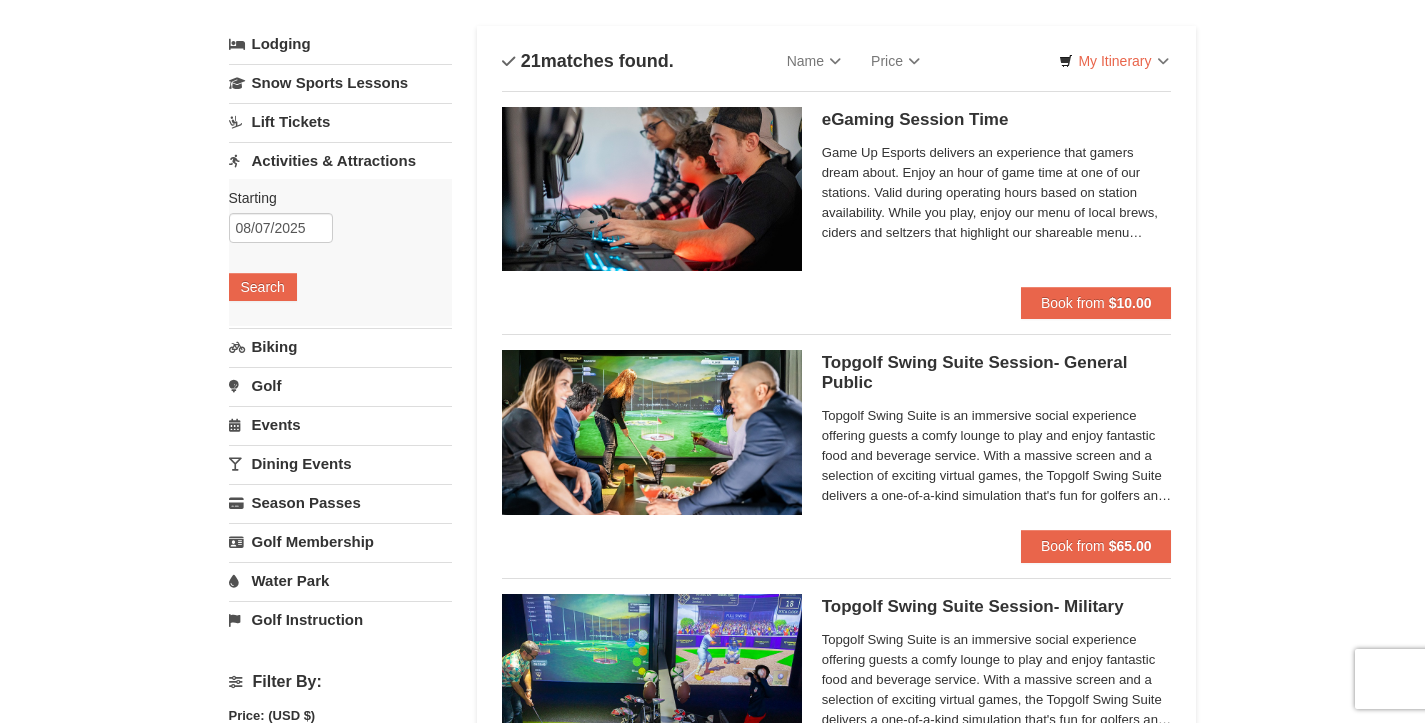 click on "Water Park" at bounding box center [340, 580] 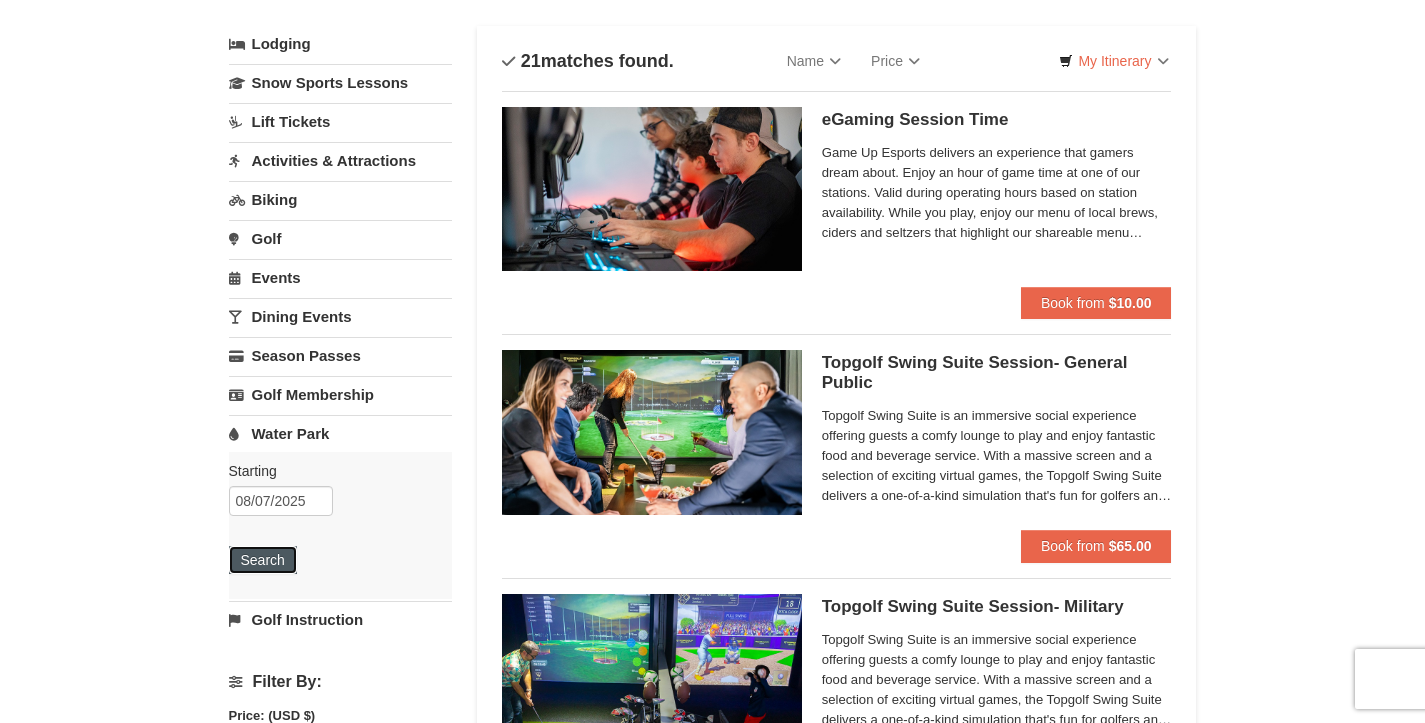 click on "Search" at bounding box center [263, 560] 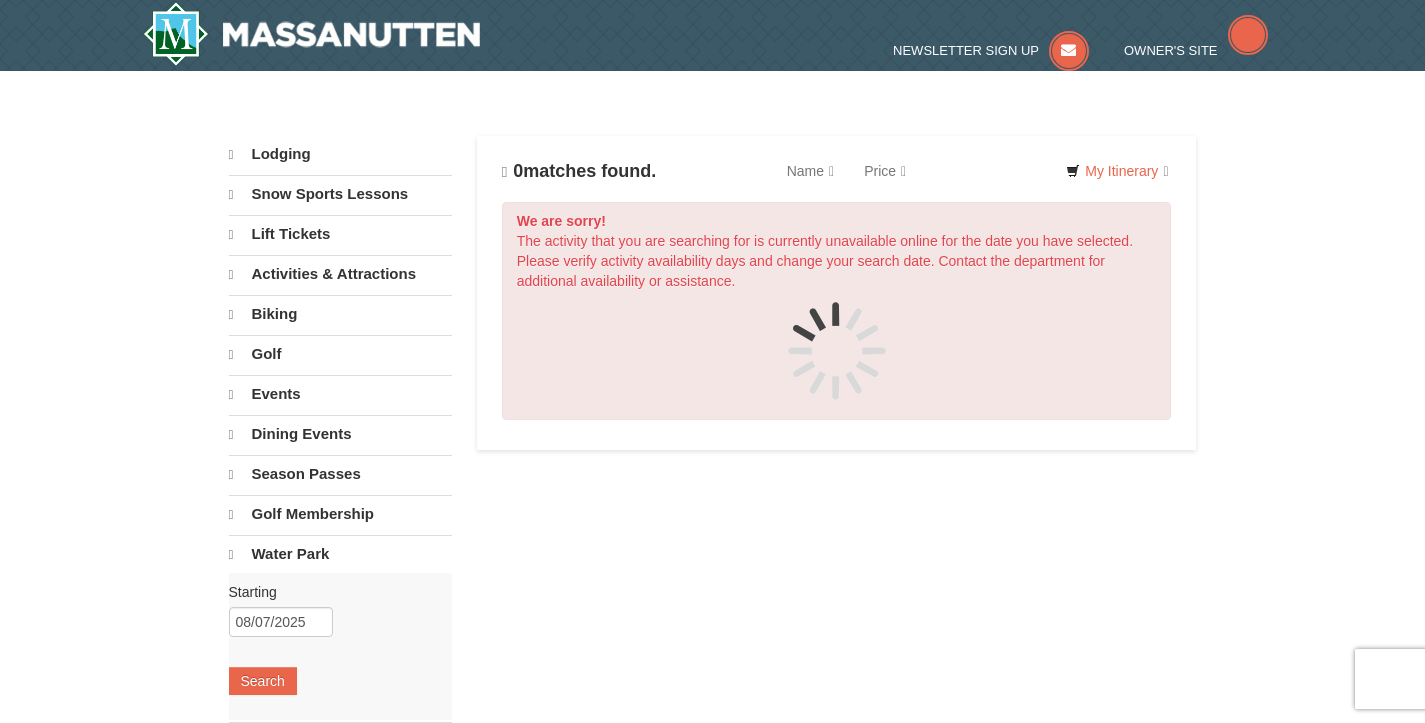 scroll, scrollTop: 0, scrollLeft: 0, axis: both 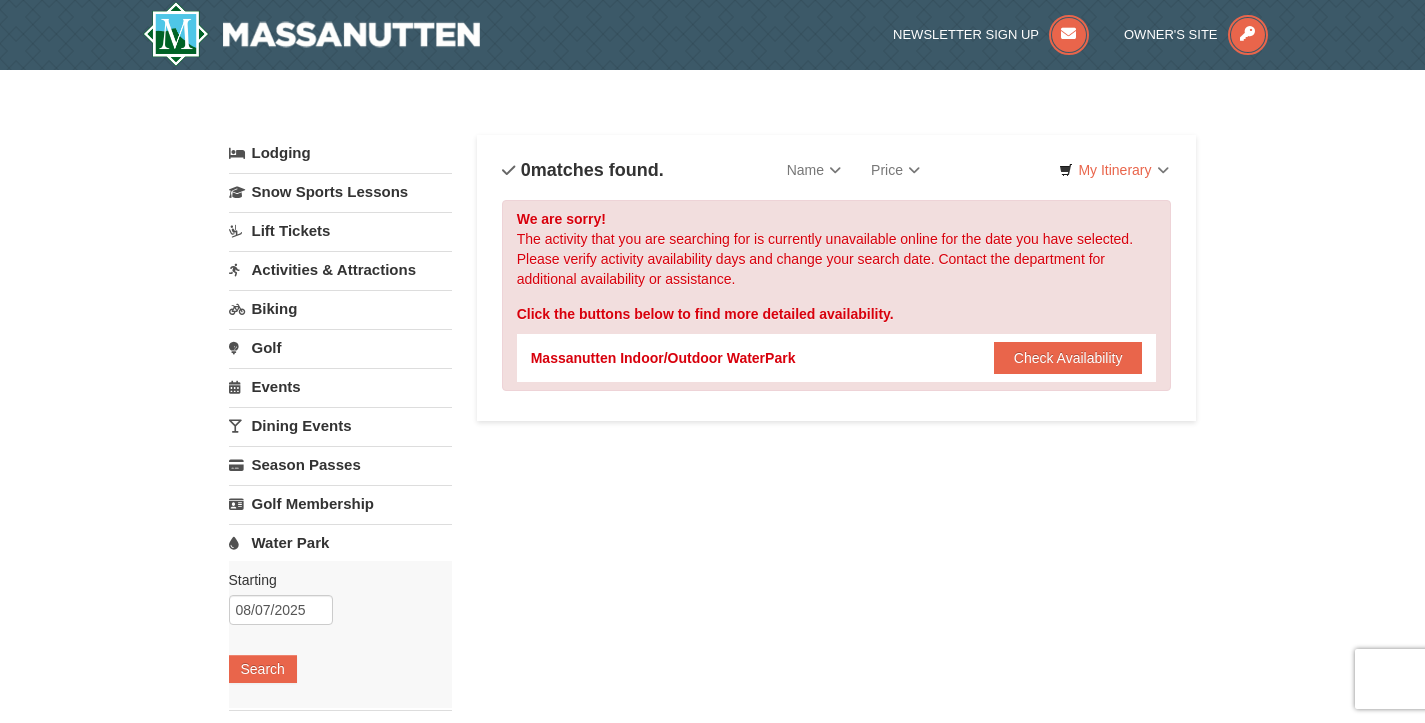 click on "Activities & Attractions" at bounding box center [340, 269] 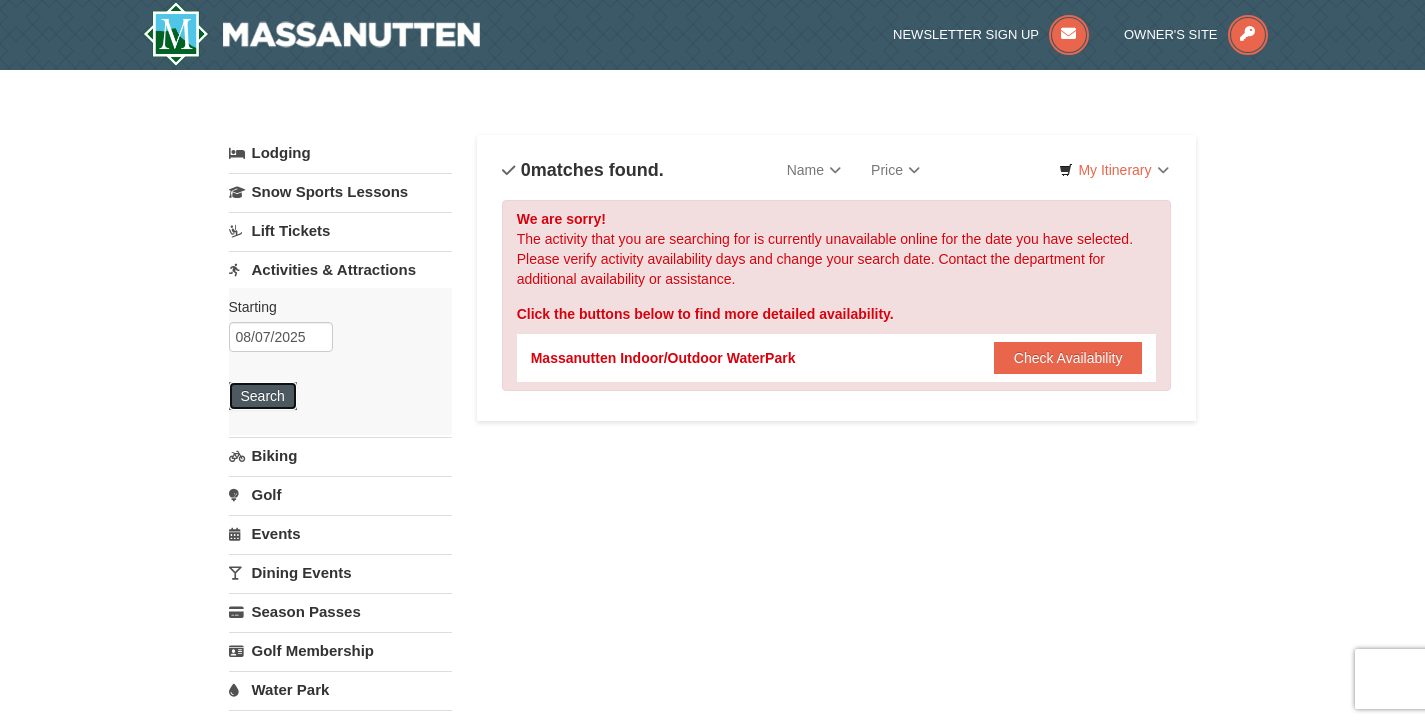 click on "Search" at bounding box center (263, 396) 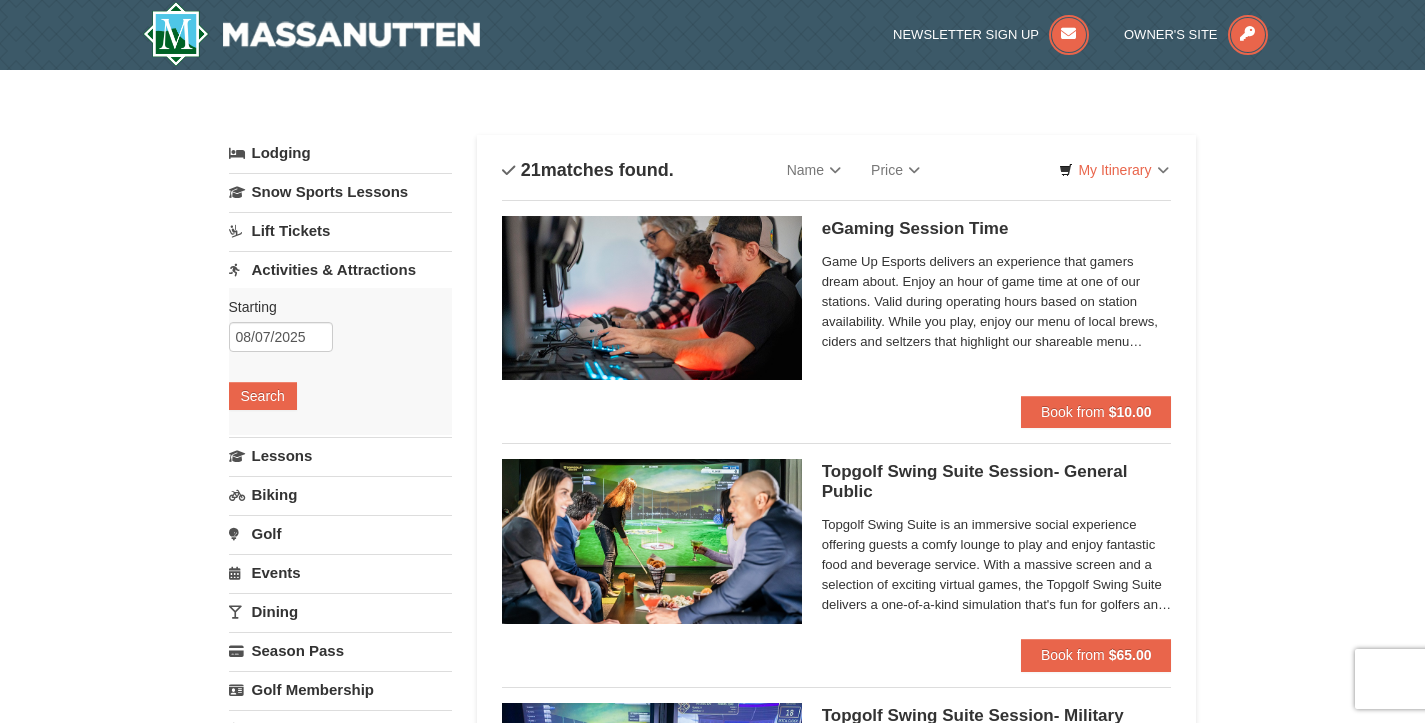 scroll, scrollTop: 0, scrollLeft: 0, axis: both 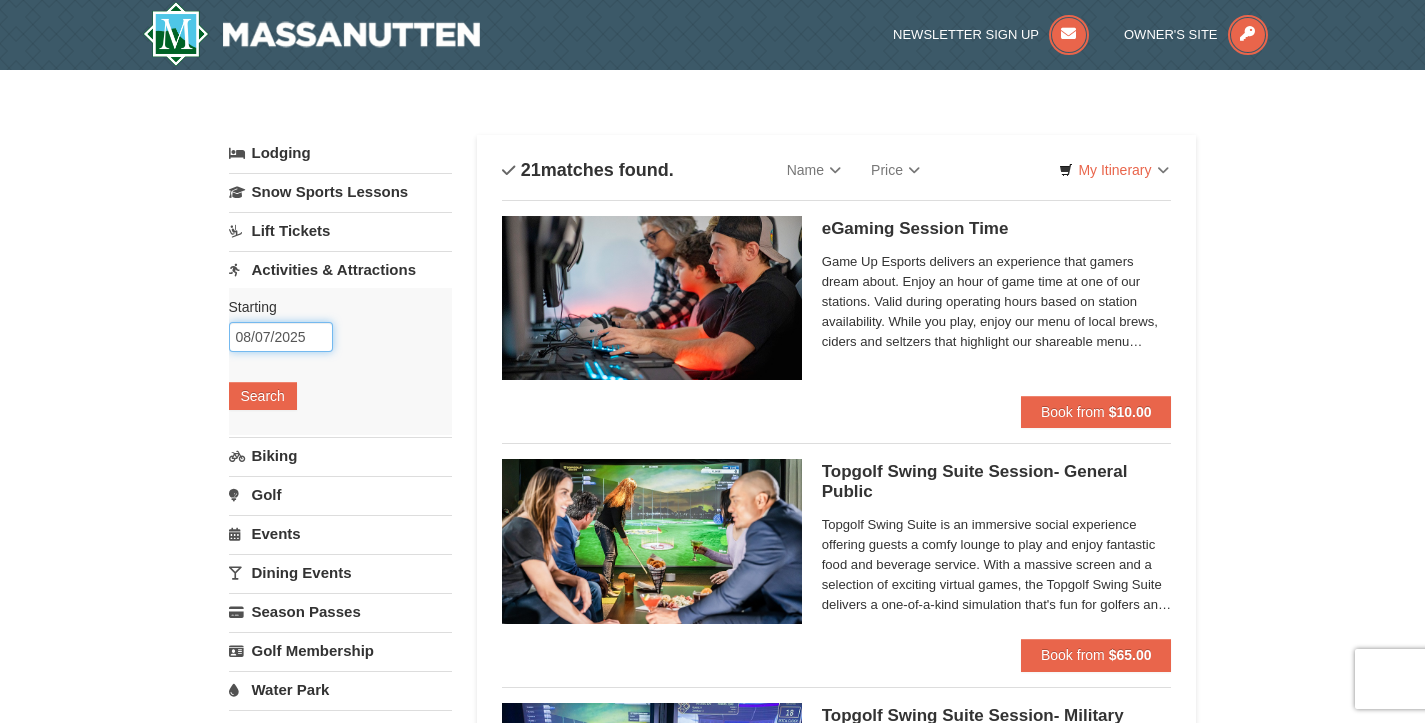 click on "08/07/2025" at bounding box center (281, 337) 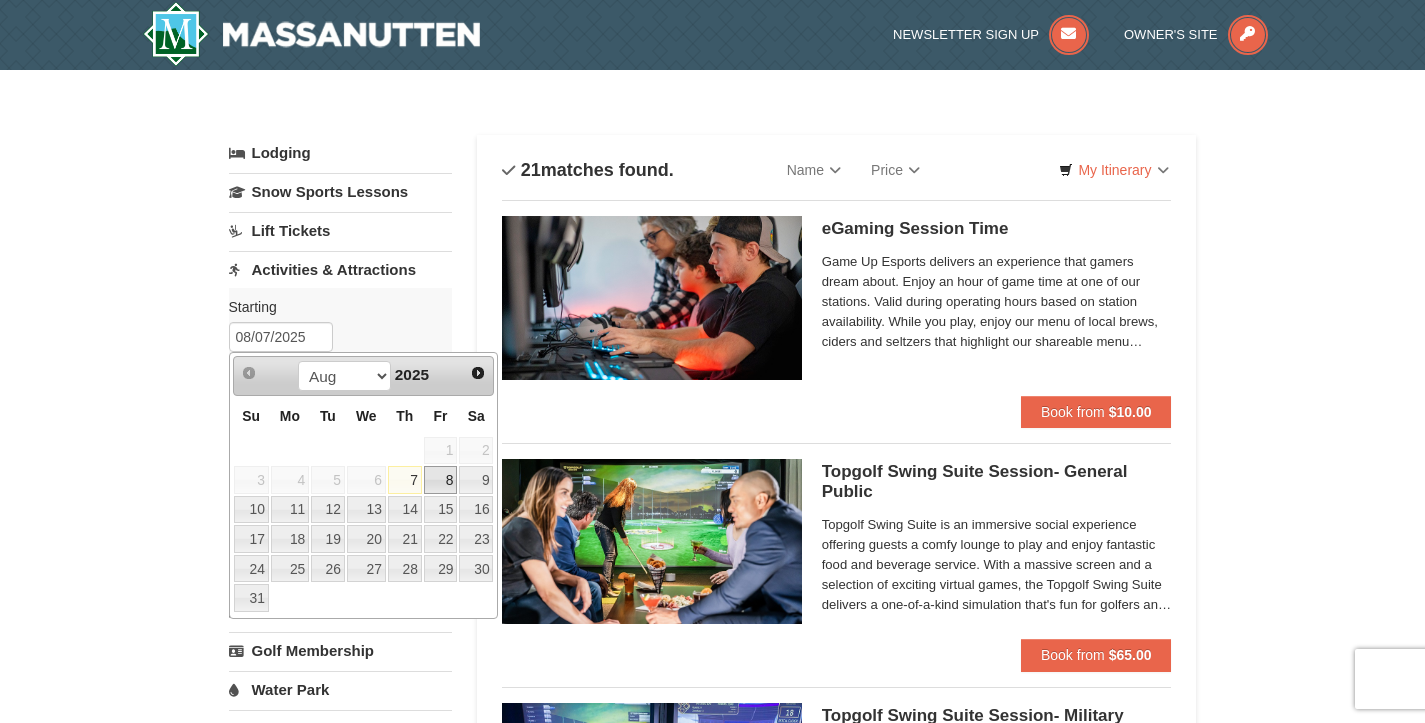 click on "8" at bounding box center (441, 480) 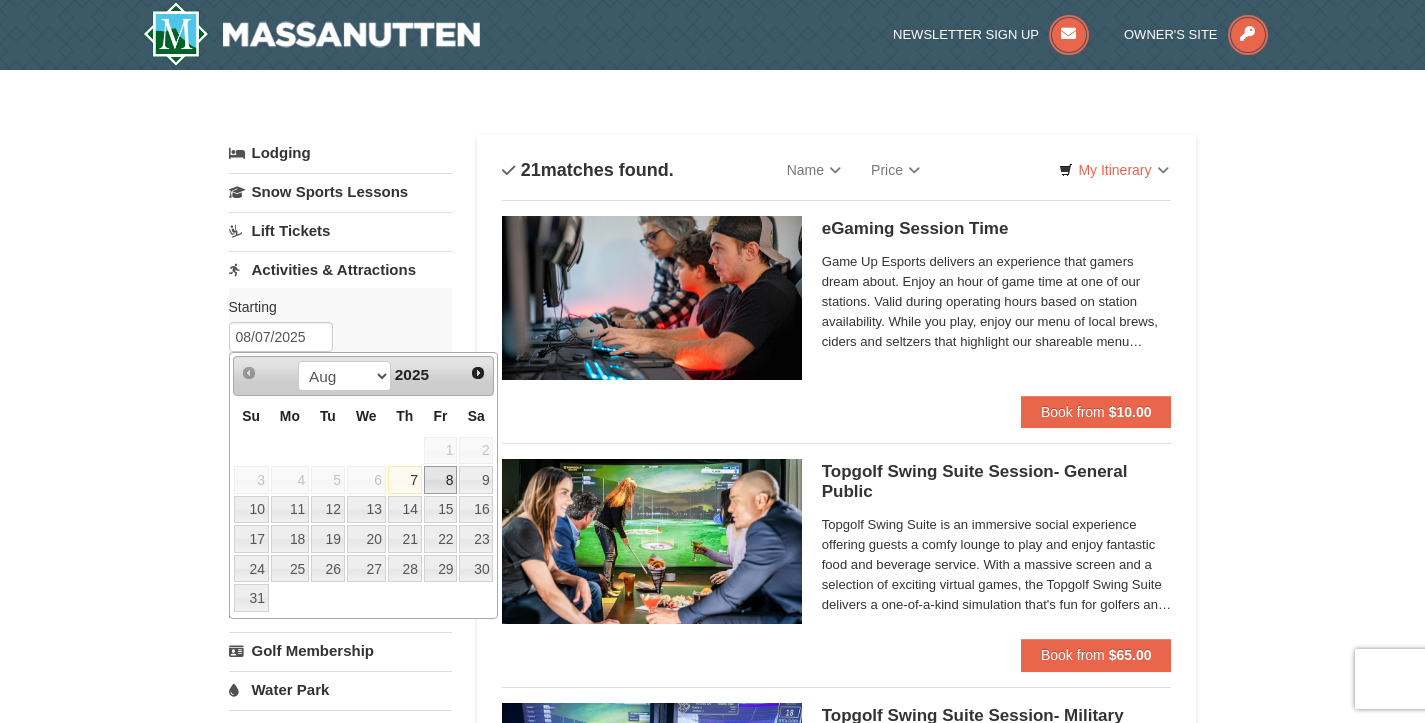 type on "08/08/2025" 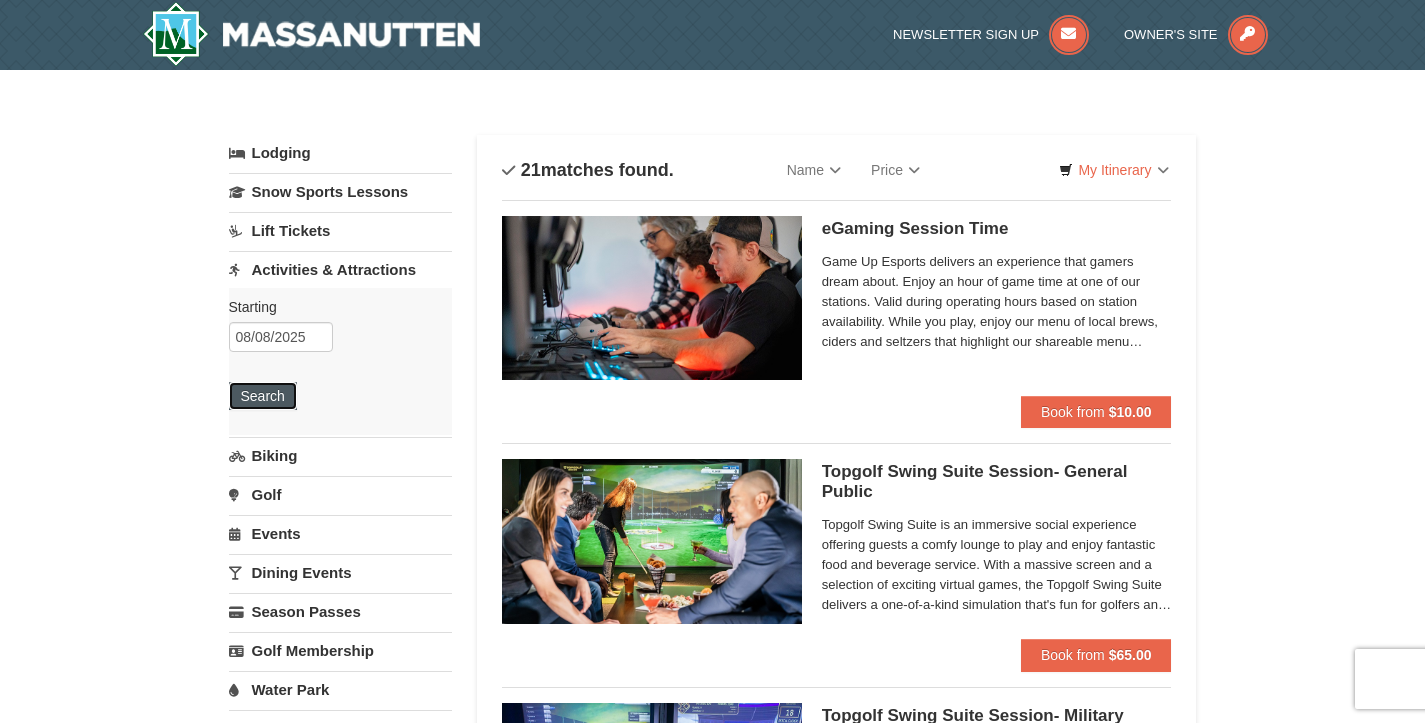 click on "Search" at bounding box center (263, 396) 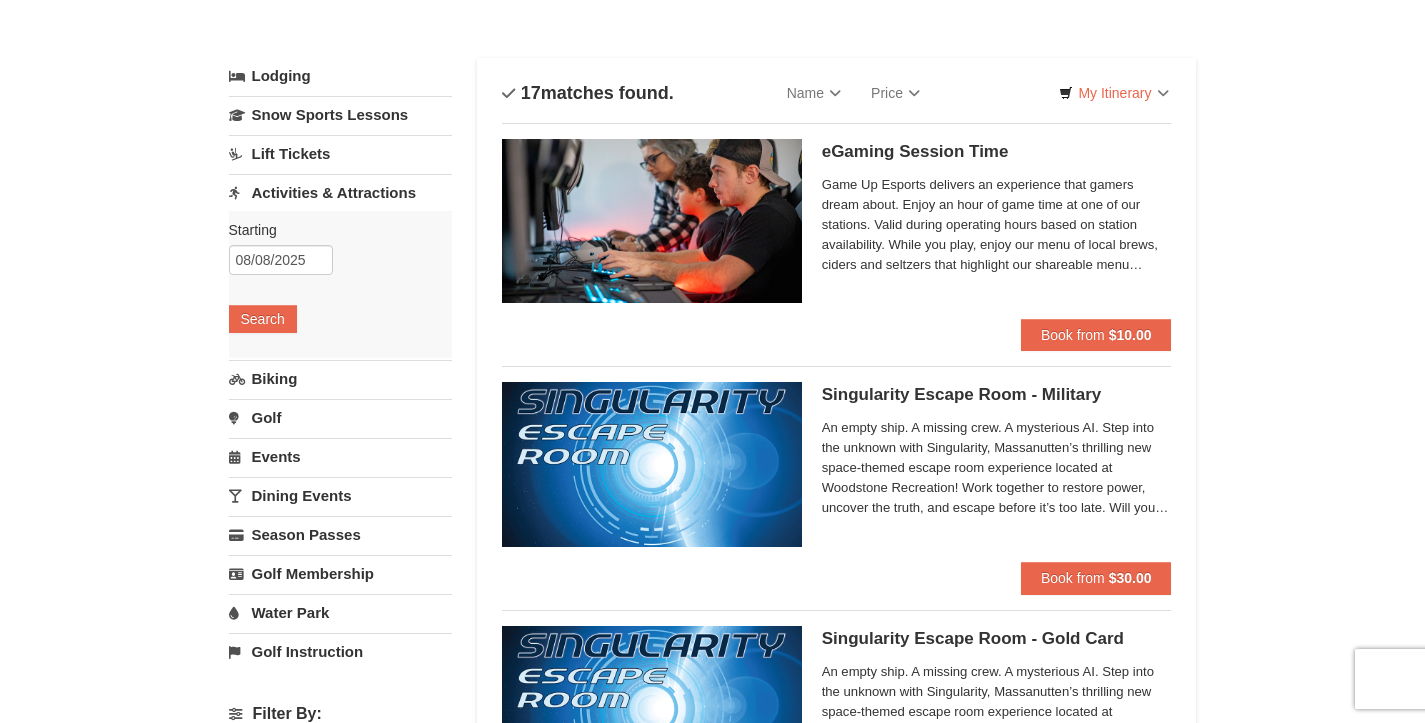 scroll, scrollTop: 91, scrollLeft: 0, axis: vertical 